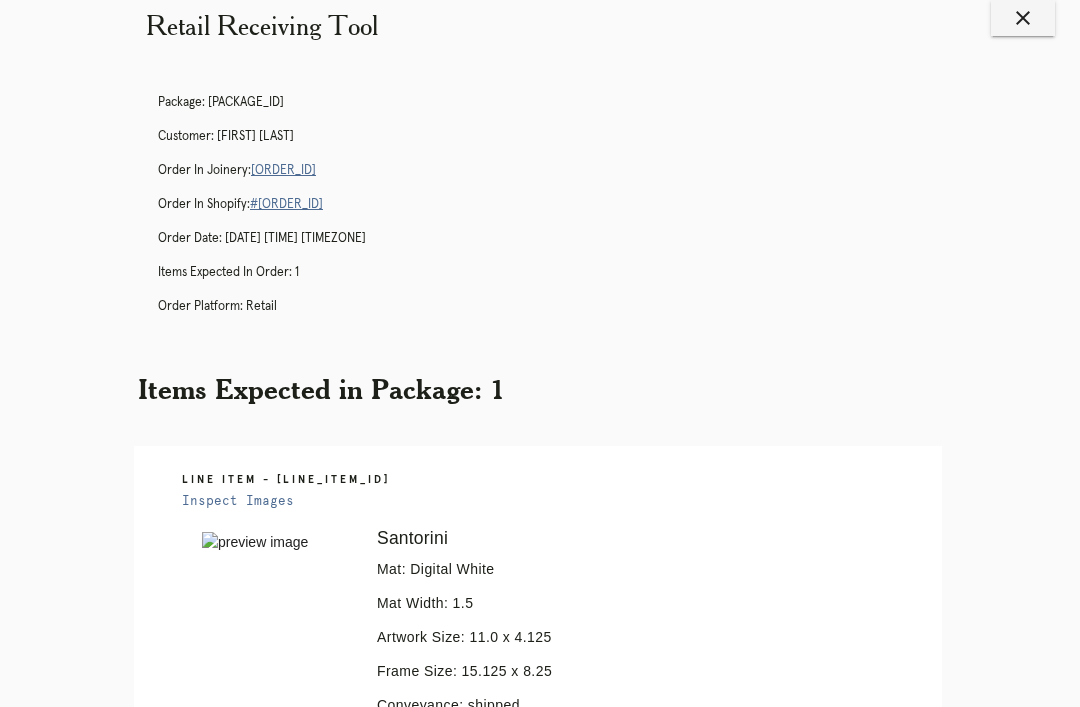 scroll, scrollTop: 0, scrollLeft: 0, axis: both 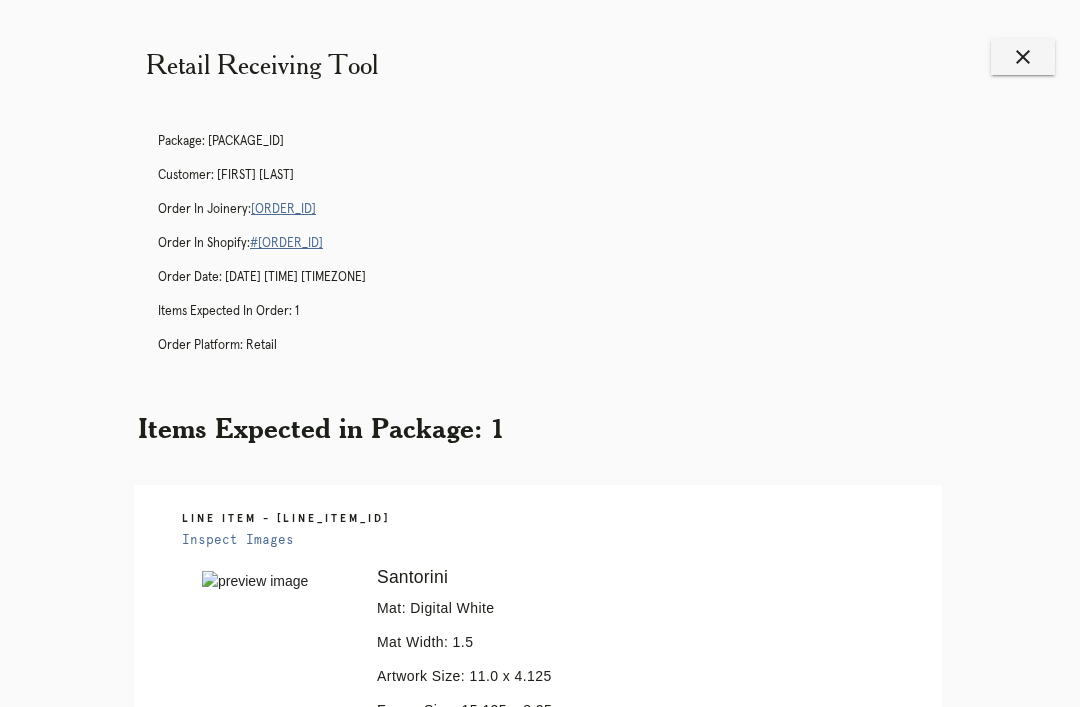 click on "close" at bounding box center (1023, 57) 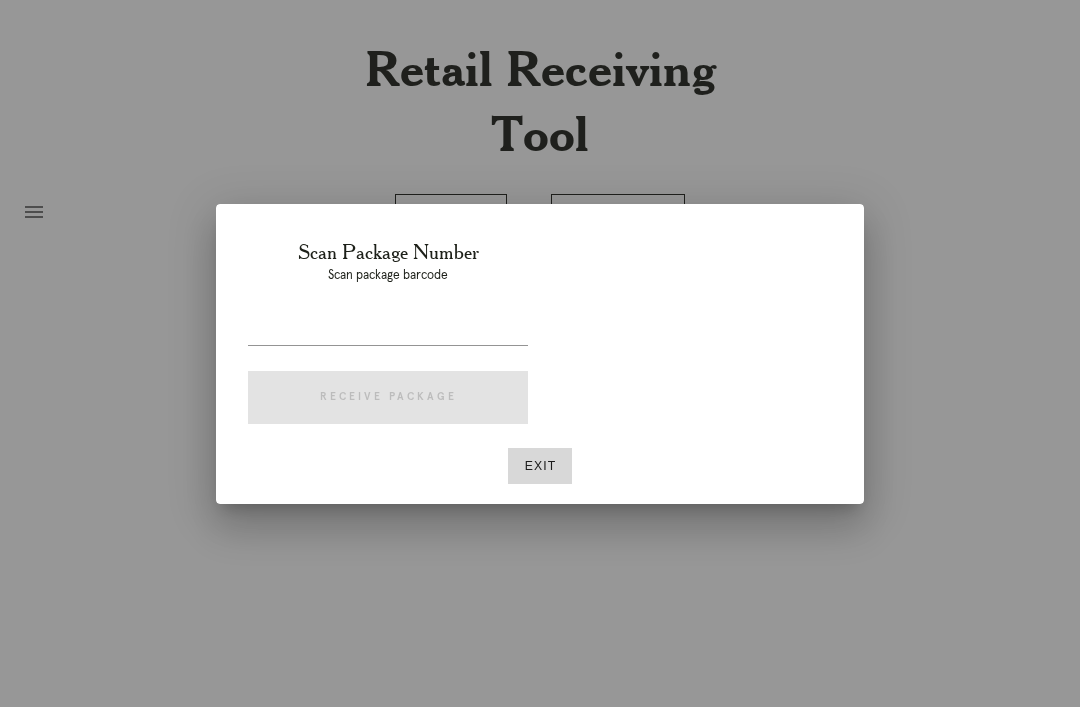 scroll, scrollTop: 0, scrollLeft: 0, axis: both 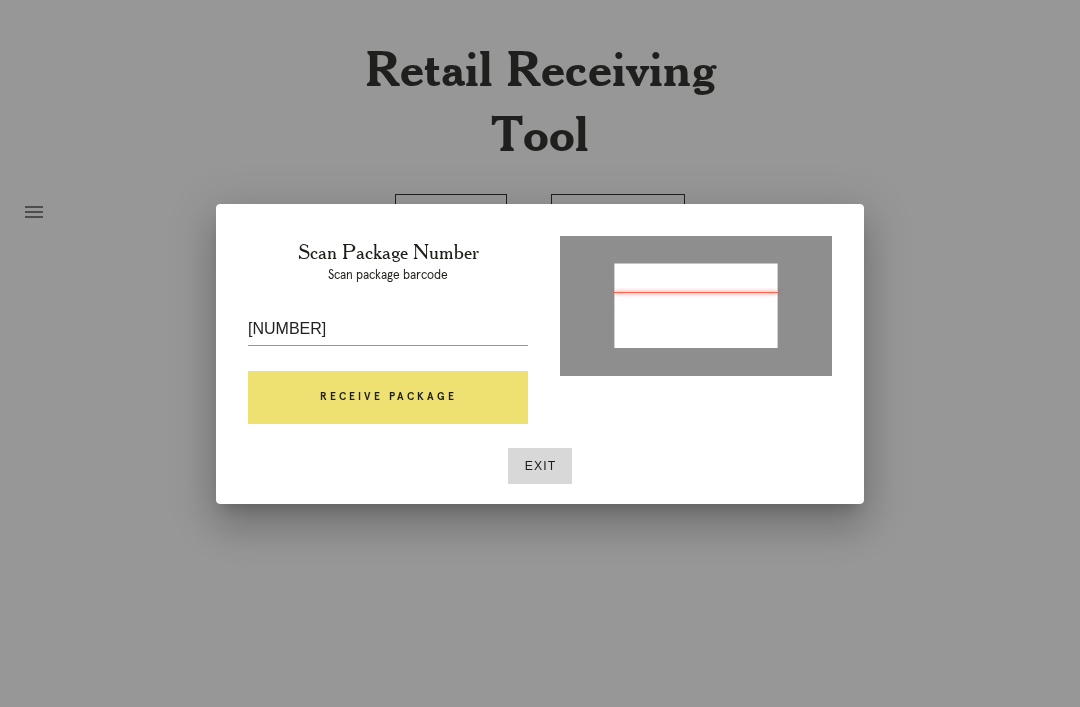 click on "Receive Package" at bounding box center [388, 398] 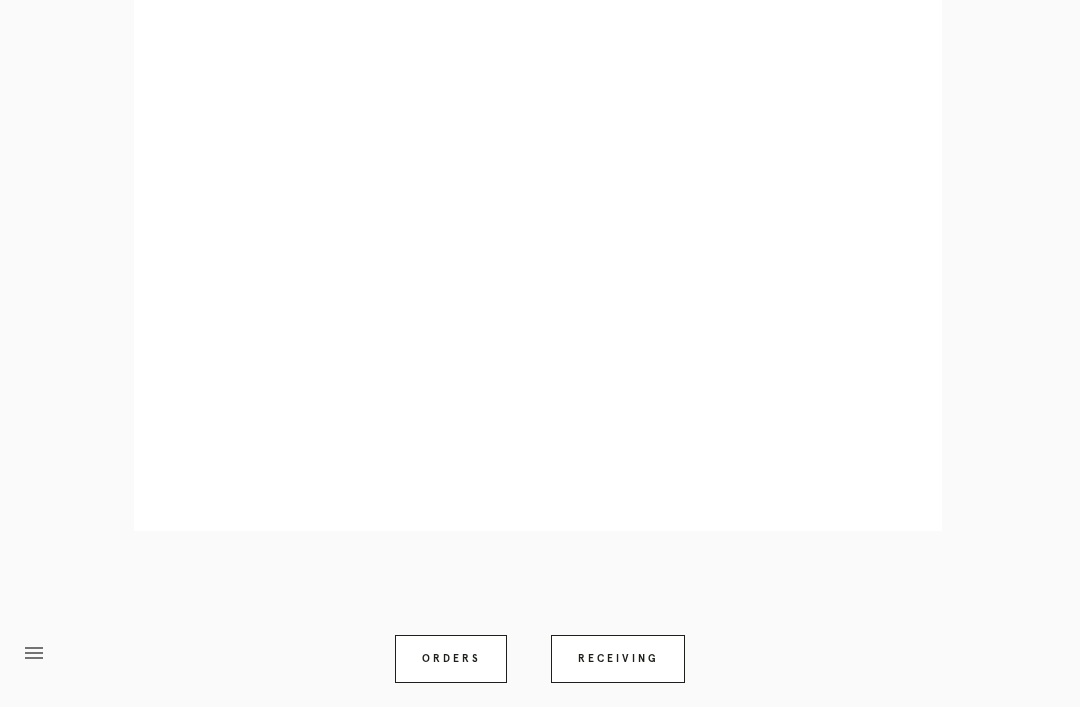 scroll, scrollTop: 946, scrollLeft: 0, axis: vertical 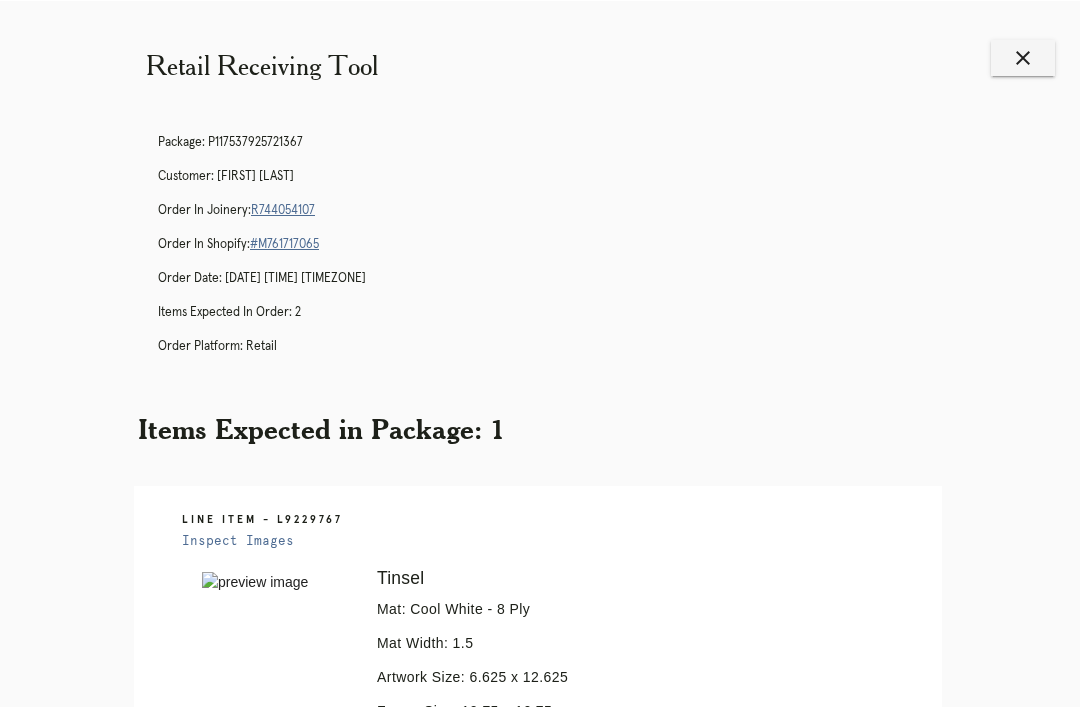 click on "close" at bounding box center (1023, 57) 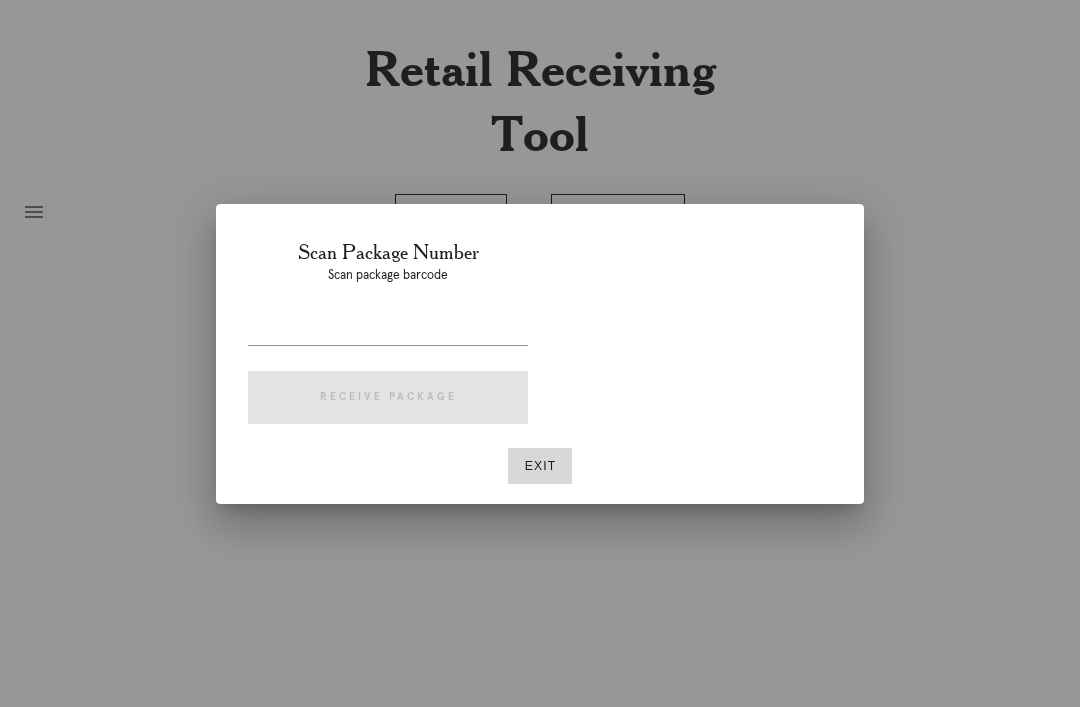 scroll, scrollTop: 0, scrollLeft: 0, axis: both 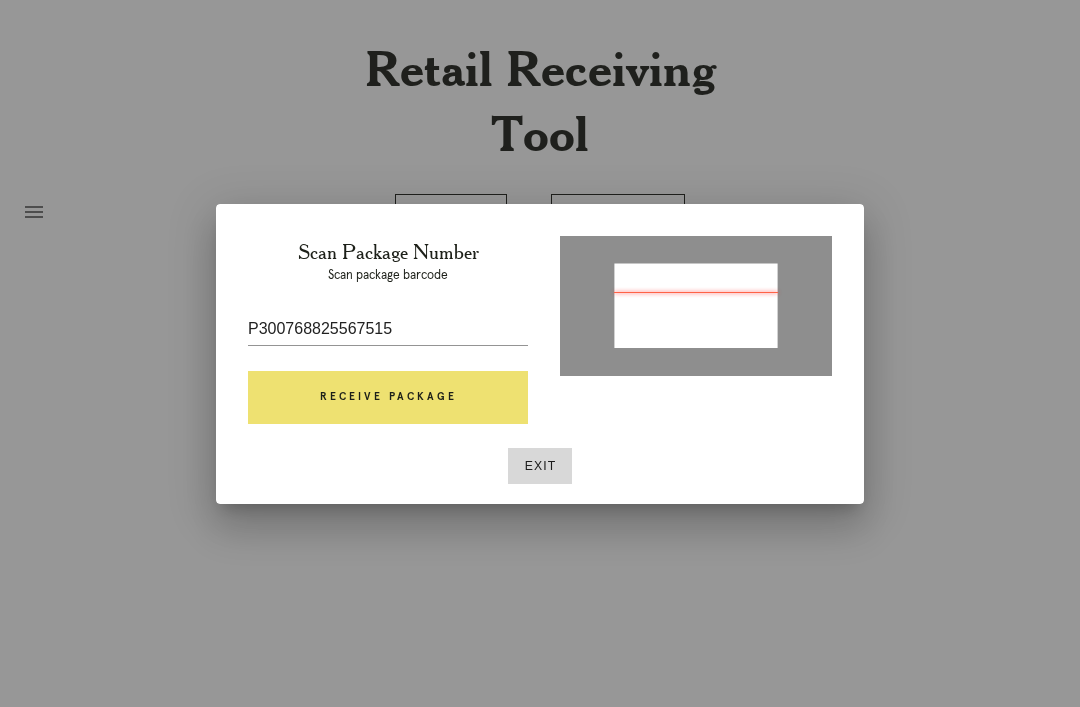 click on "Receive Package" at bounding box center (388, 398) 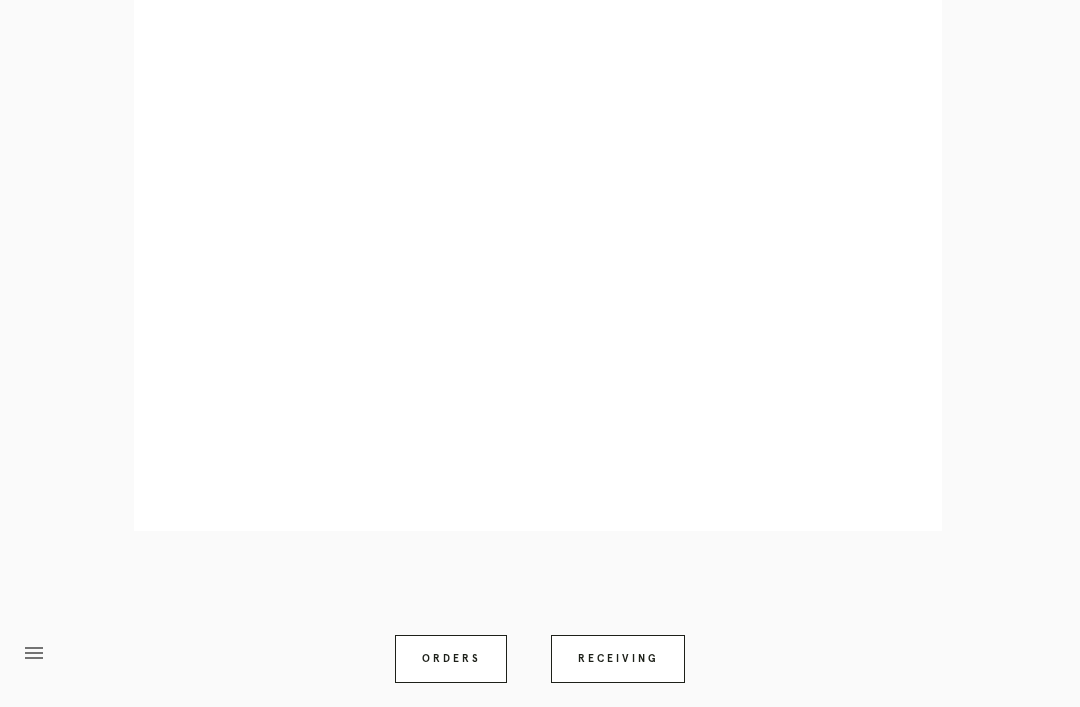 scroll, scrollTop: 1066, scrollLeft: 0, axis: vertical 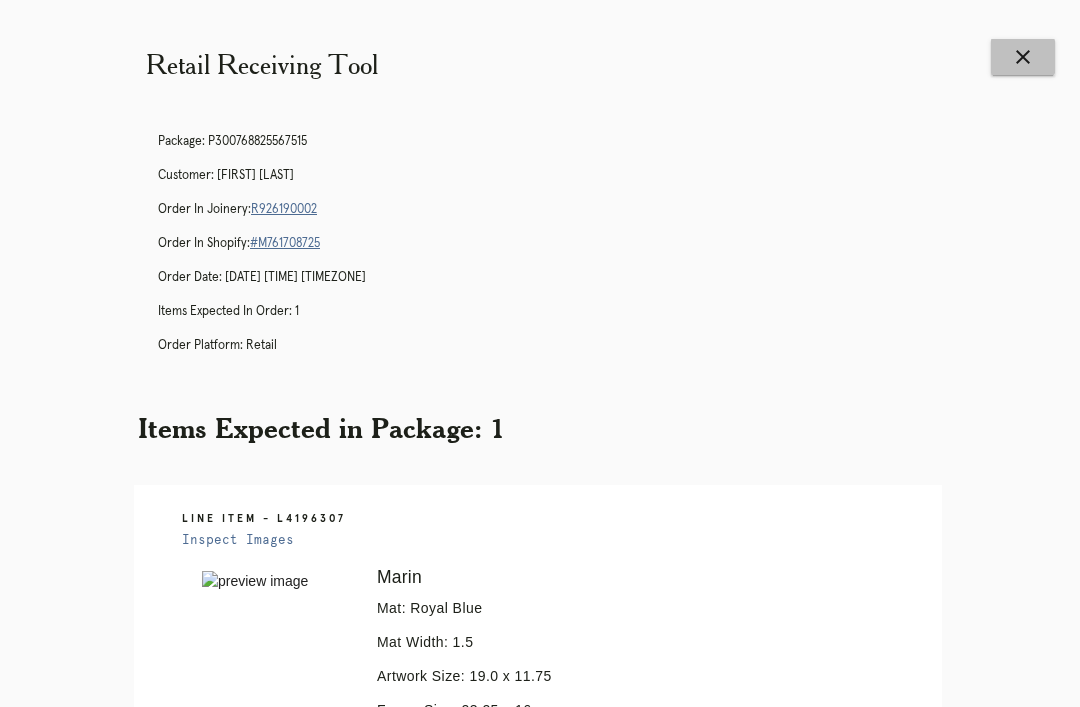 click on "close" at bounding box center [1023, 57] 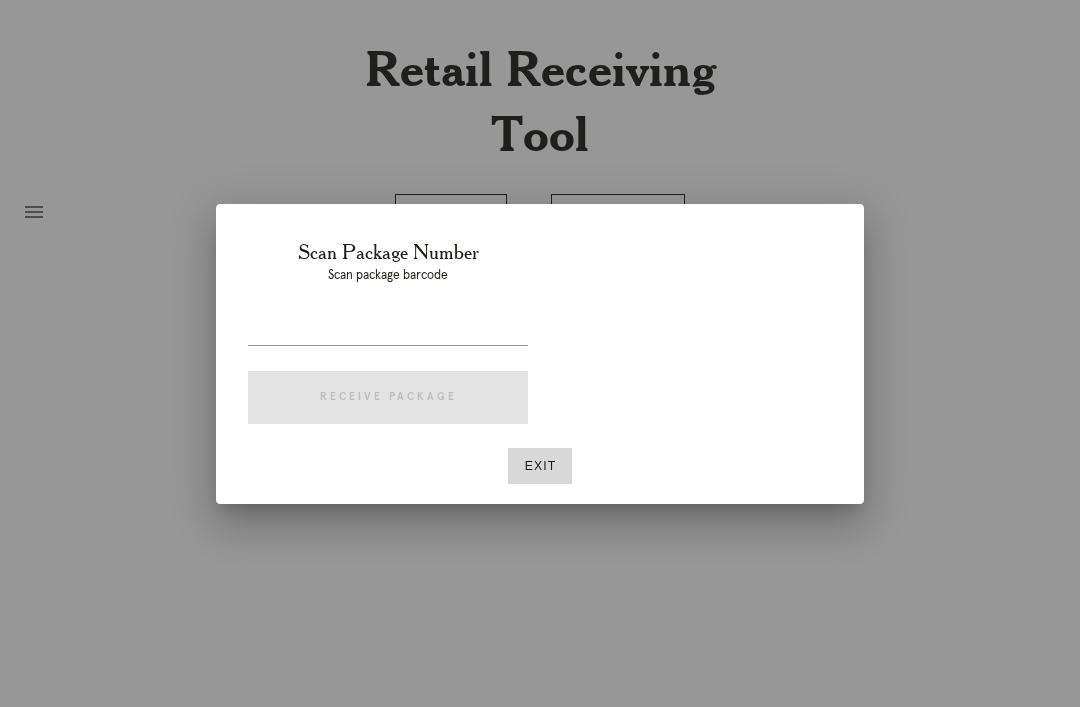 scroll, scrollTop: 0, scrollLeft: 0, axis: both 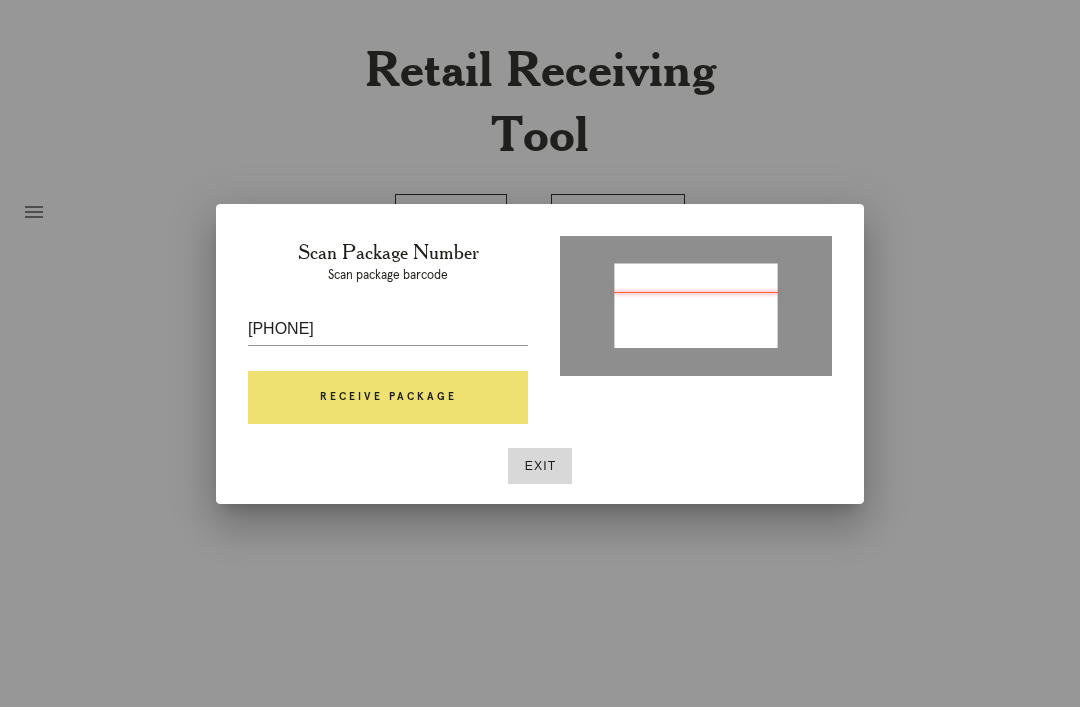 click on "Receive Package" at bounding box center (388, 398) 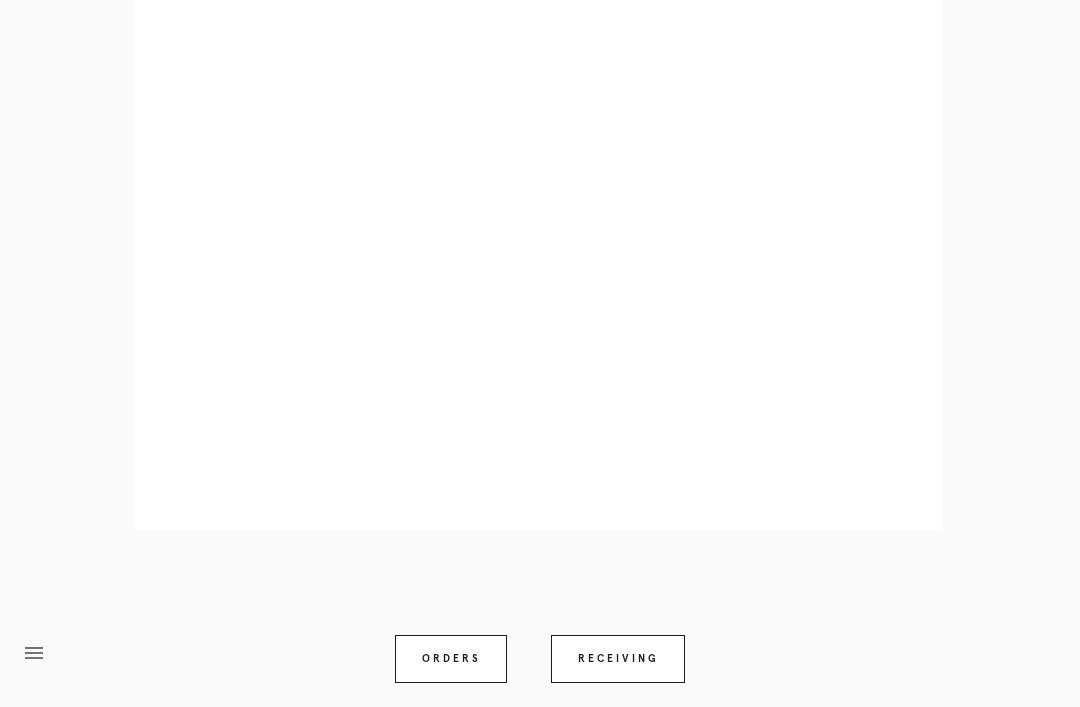 scroll, scrollTop: 858, scrollLeft: 0, axis: vertical 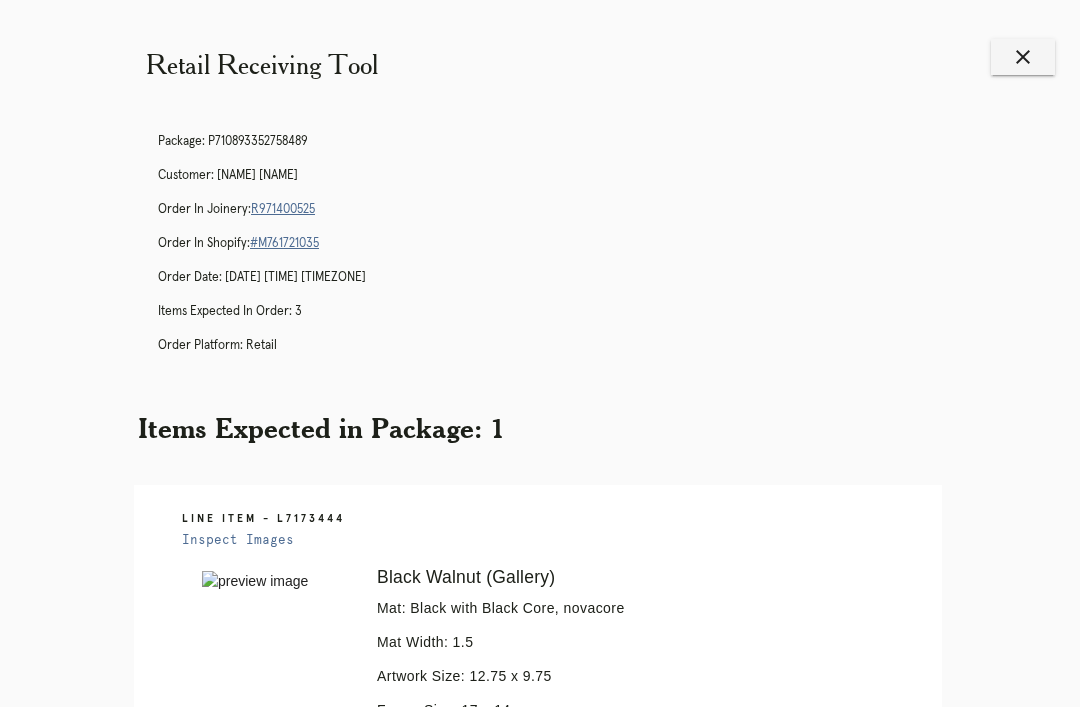 click on "close" at bounding box center [1023, 57] 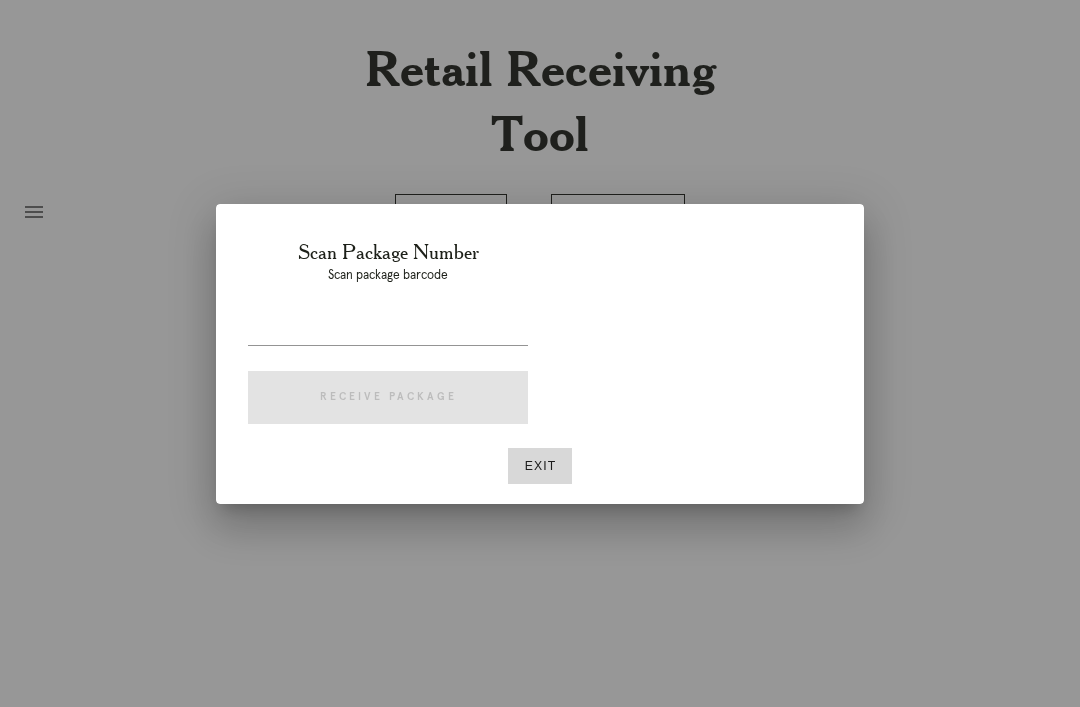 scroll, scrollTop: 0, scrollLeft: 0, axis: both 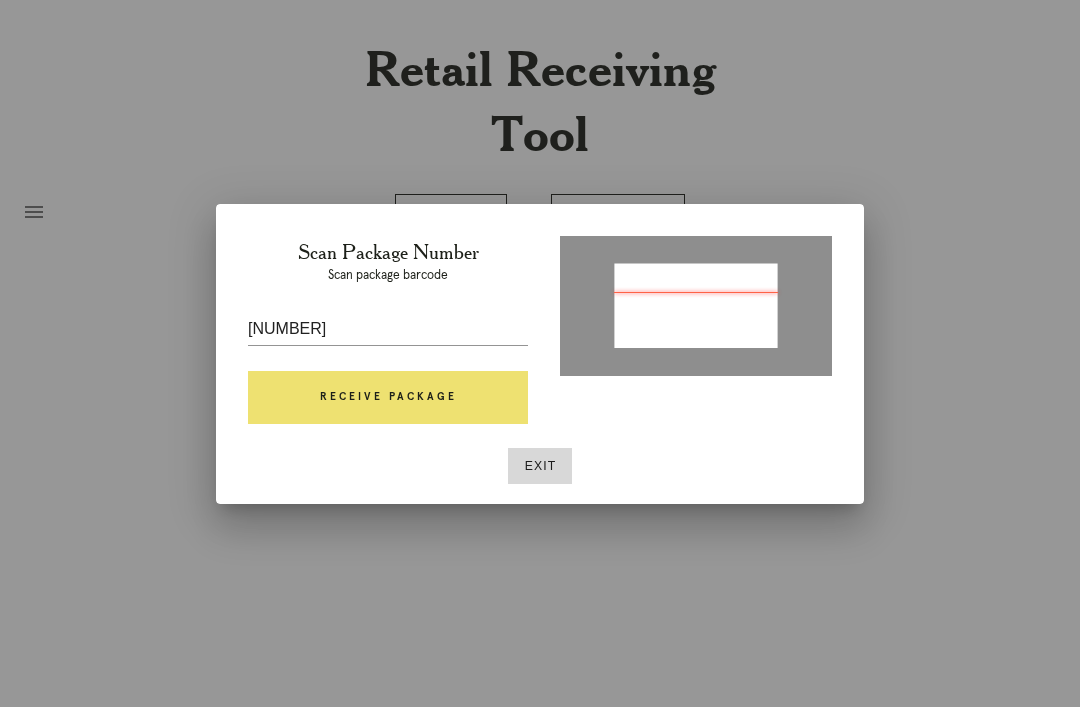 click on "Receive Package" at bounding box center (388, 398) 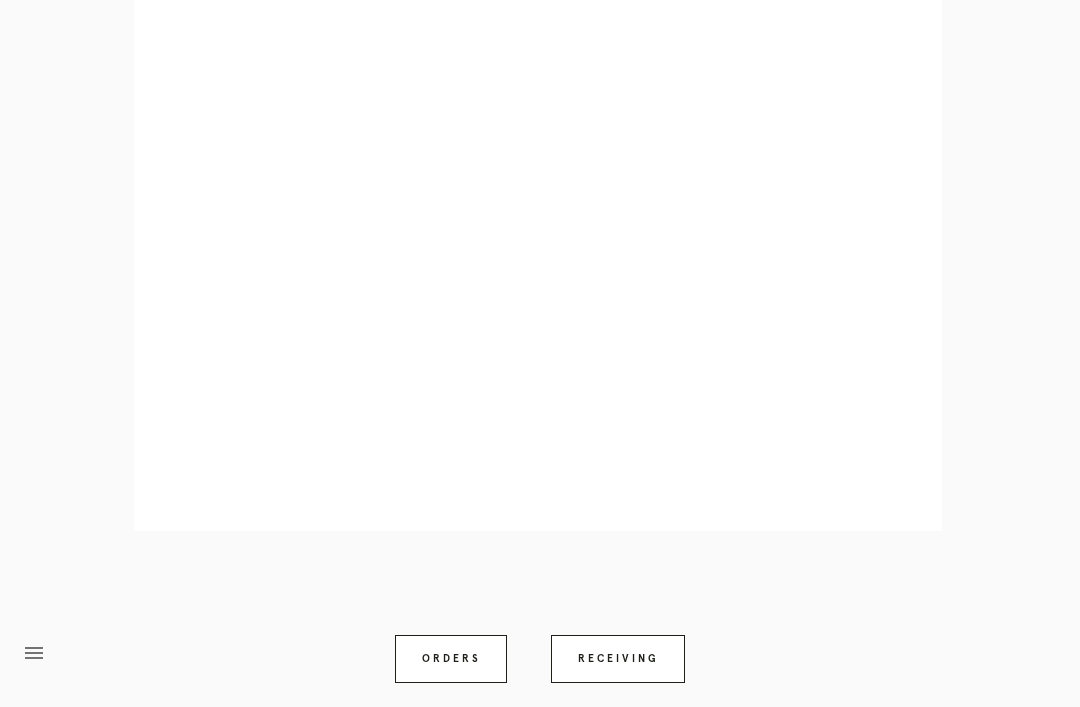 scroll, scrollTop: 946, scrollLeft: 0, axis: vertical 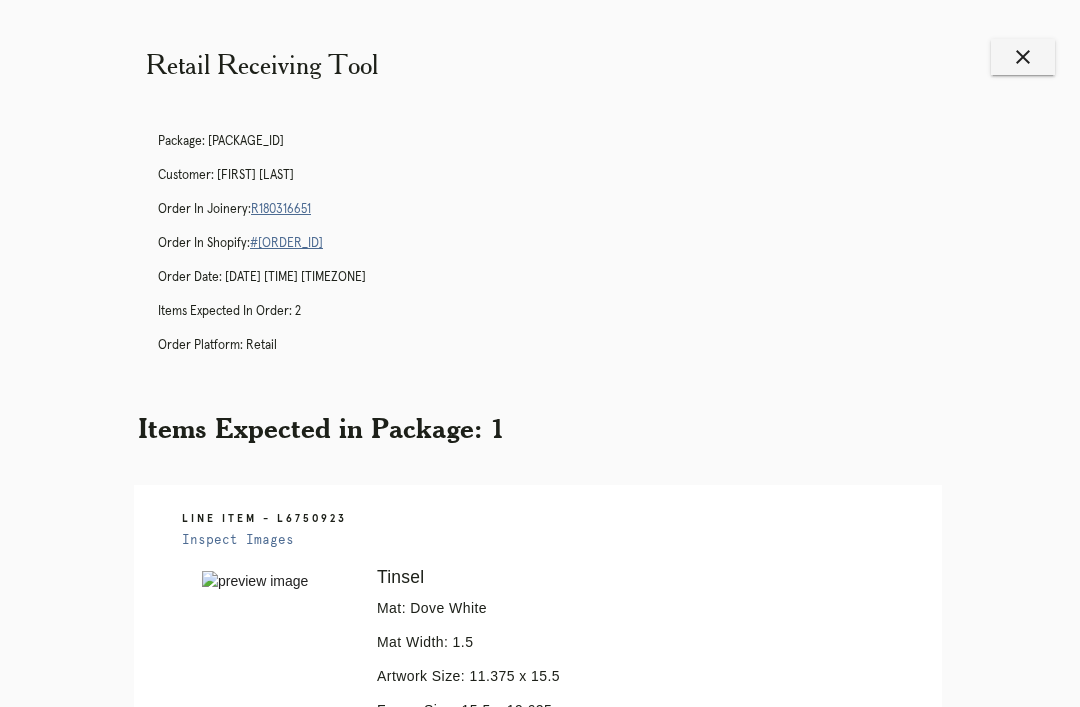 click on "close" at bounding box center [1023, 57] 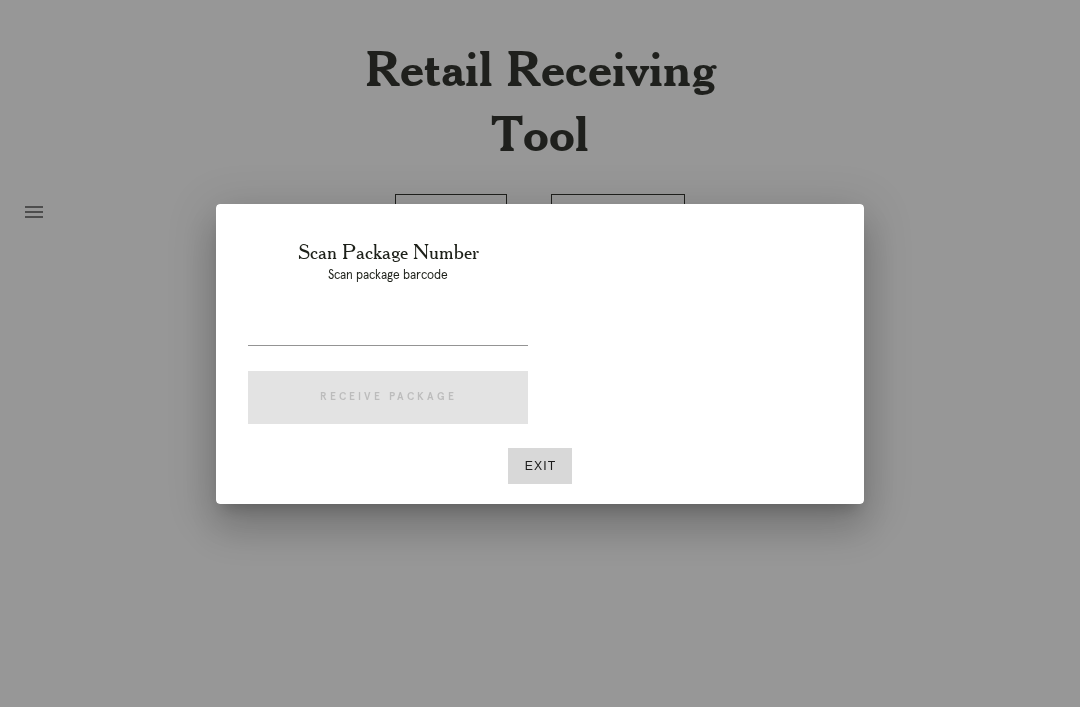 scroll, scrollTop: 0, scrollLeft: 0, axis: both 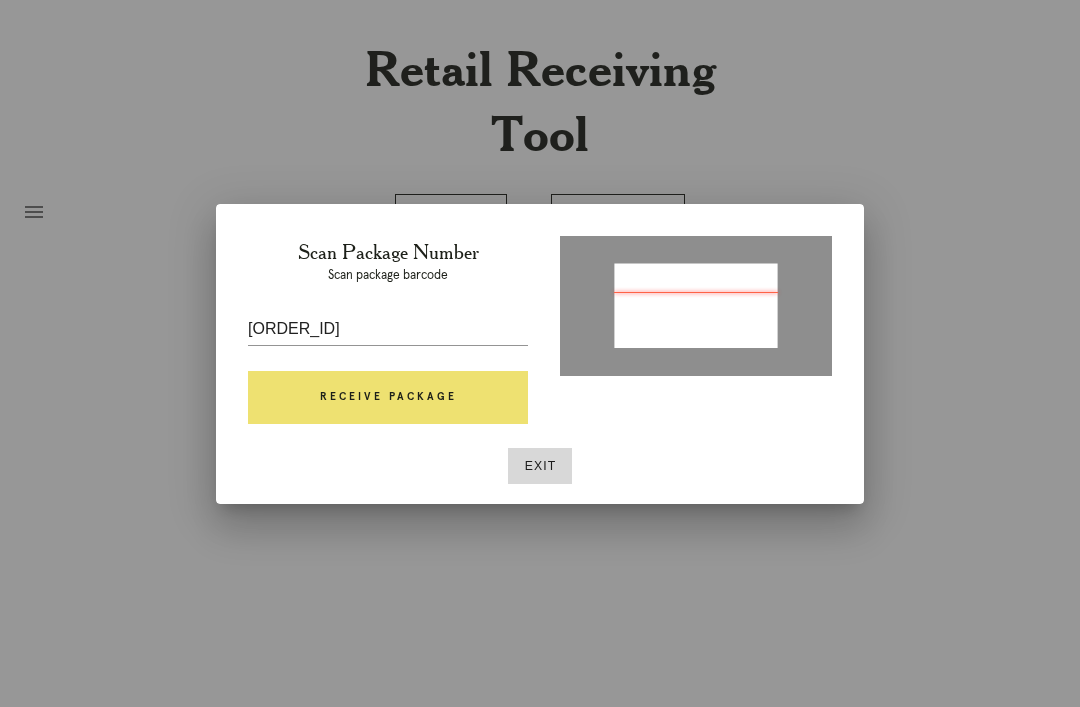 click on "Receive Package" at bounding box center [388, 398] 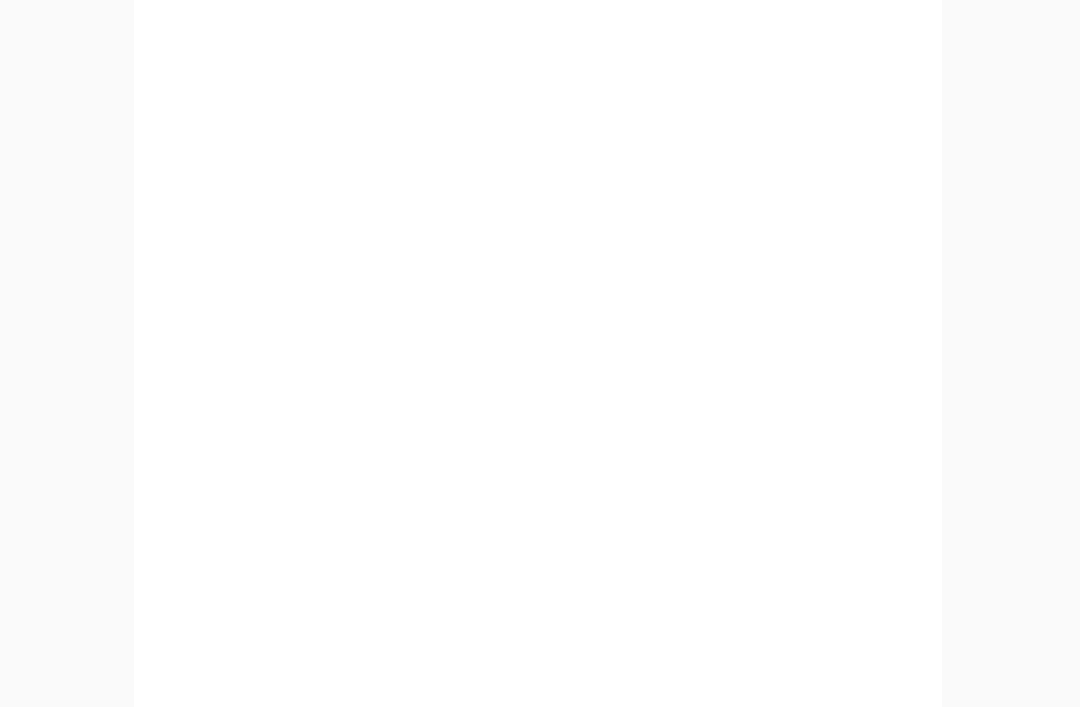 scroll, scrollTop: 892, scrollLeft: 0, axis: vertical 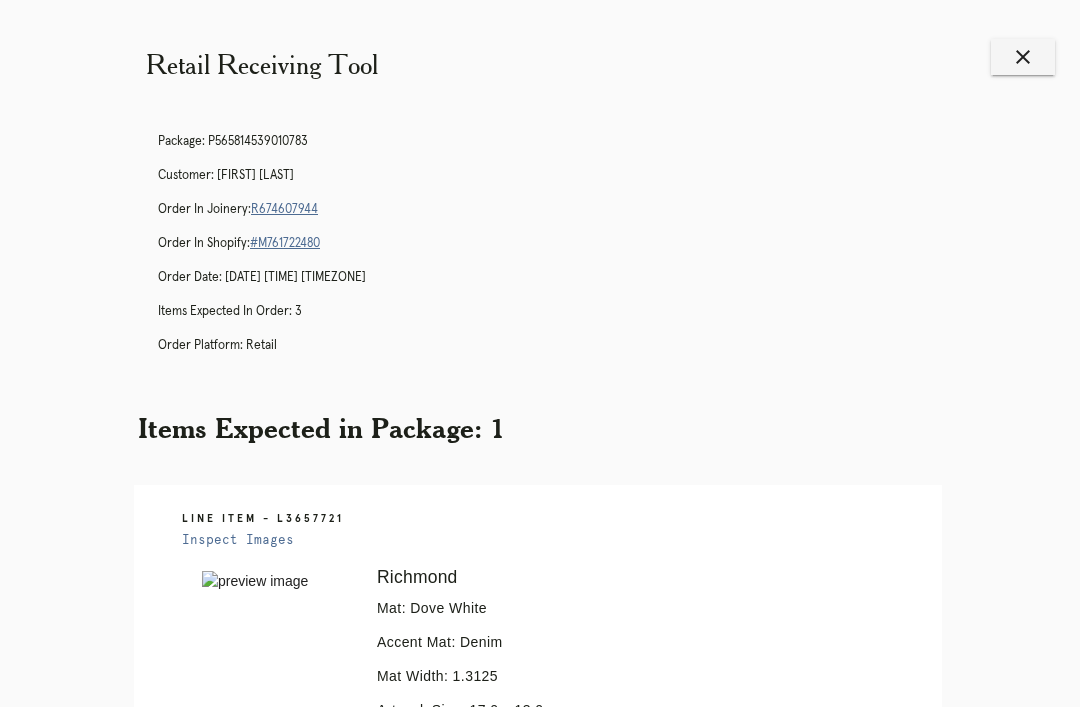 click on "close" at bounding box center [1023, 57] 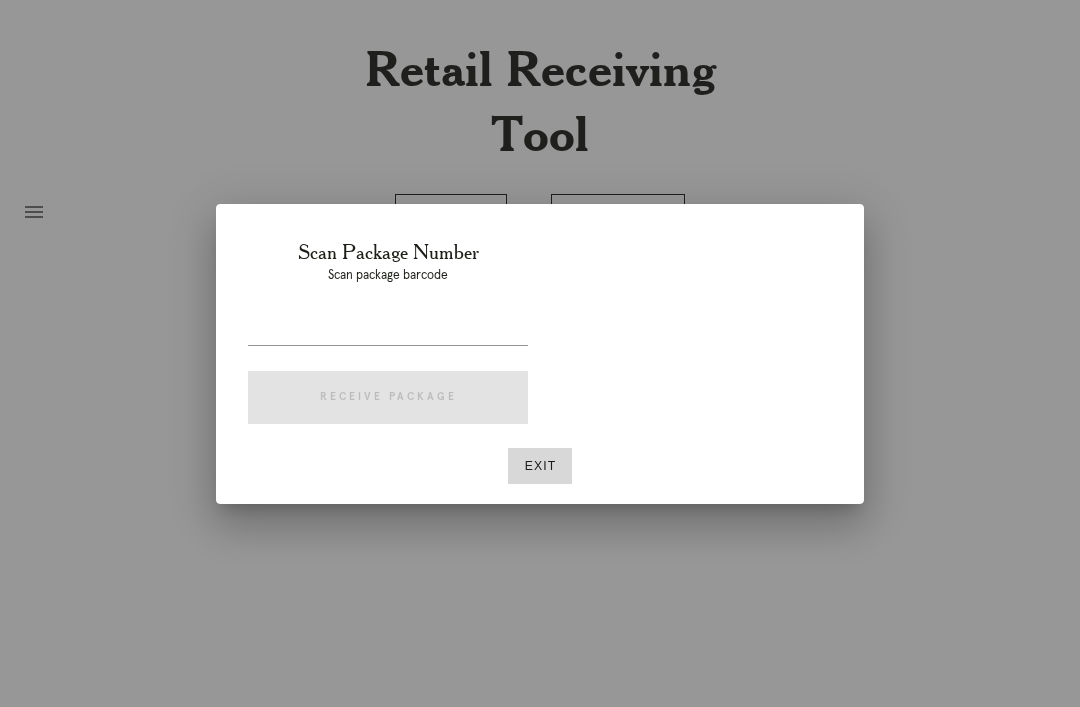 scroll, scrollTop: 0, scrollLeft: 0, axis: both 